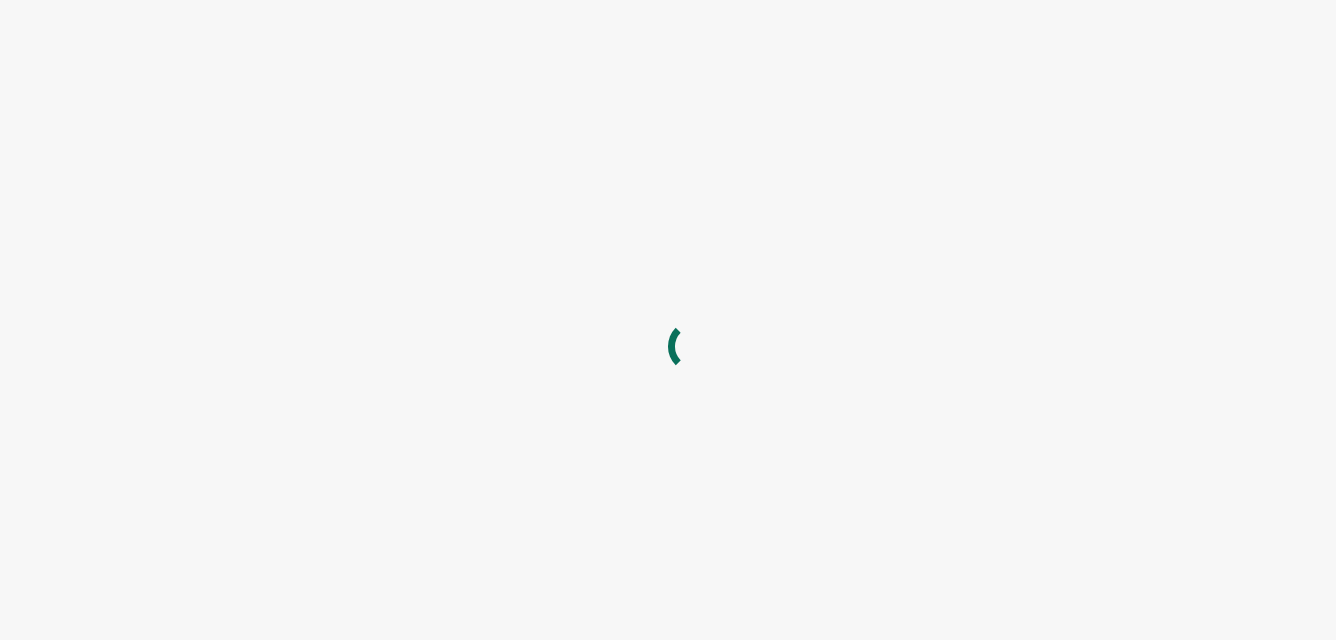 scroll, scrollTop: 0, scrollLeft: 0, axis: both 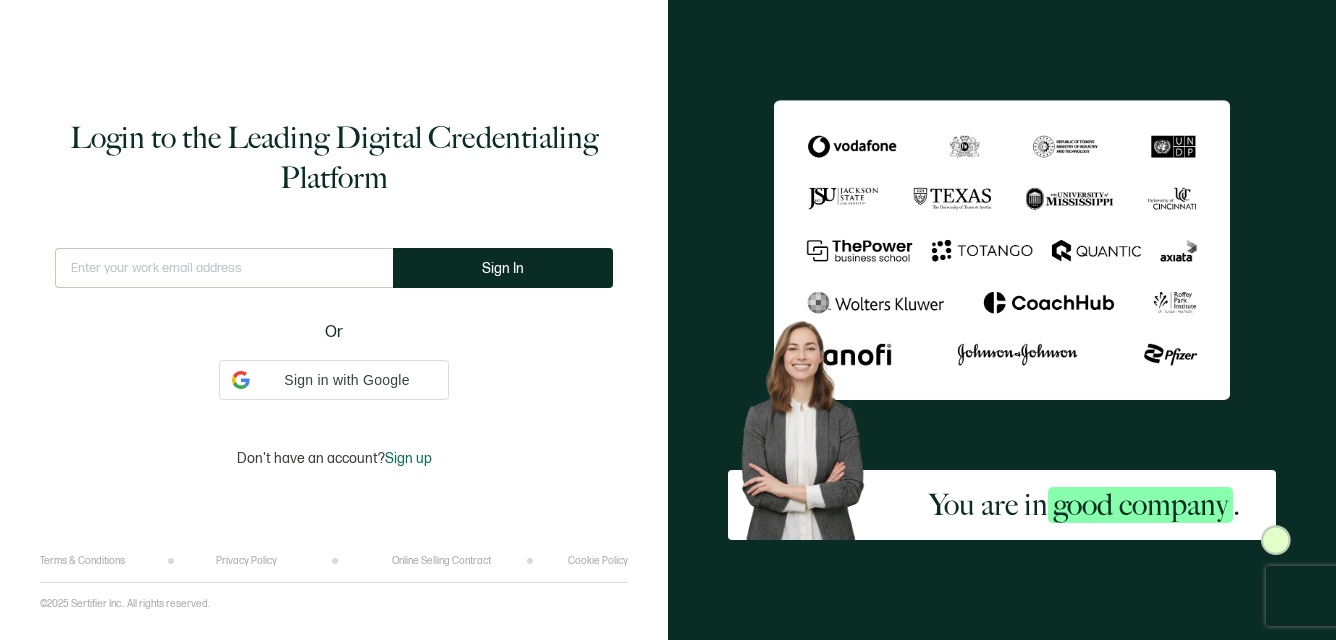 type on "bighead@sententiagames.com" 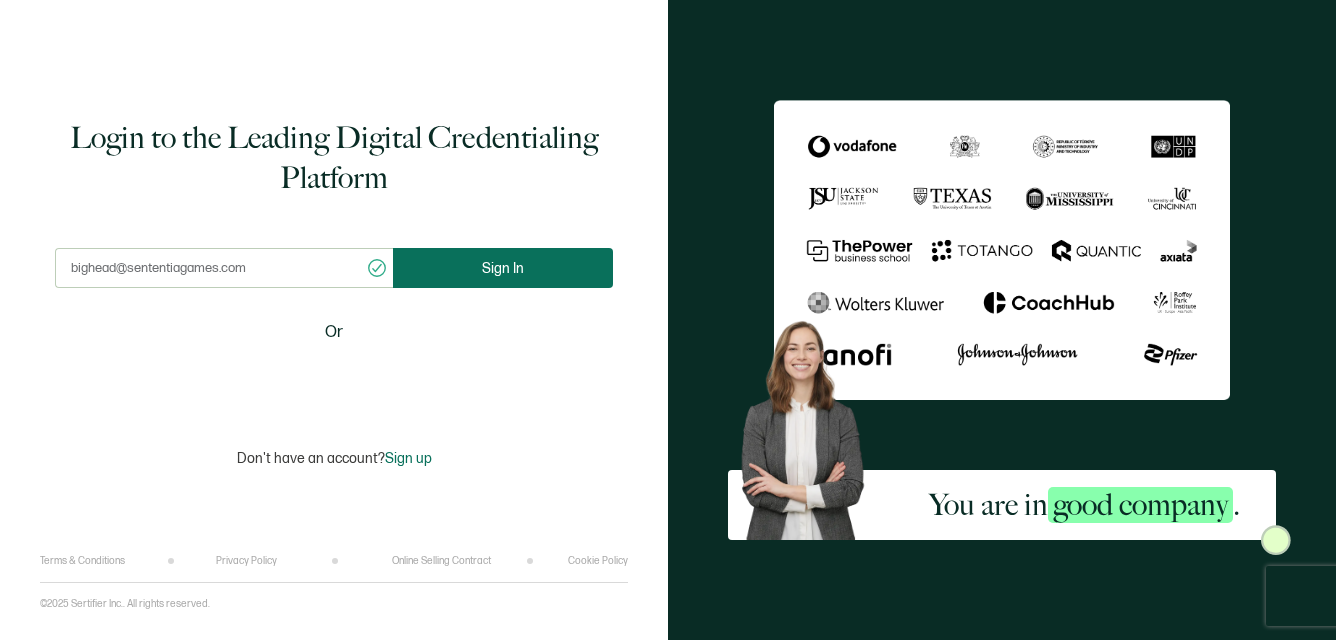 click on "Sign In" at bounding box center [503, 268] 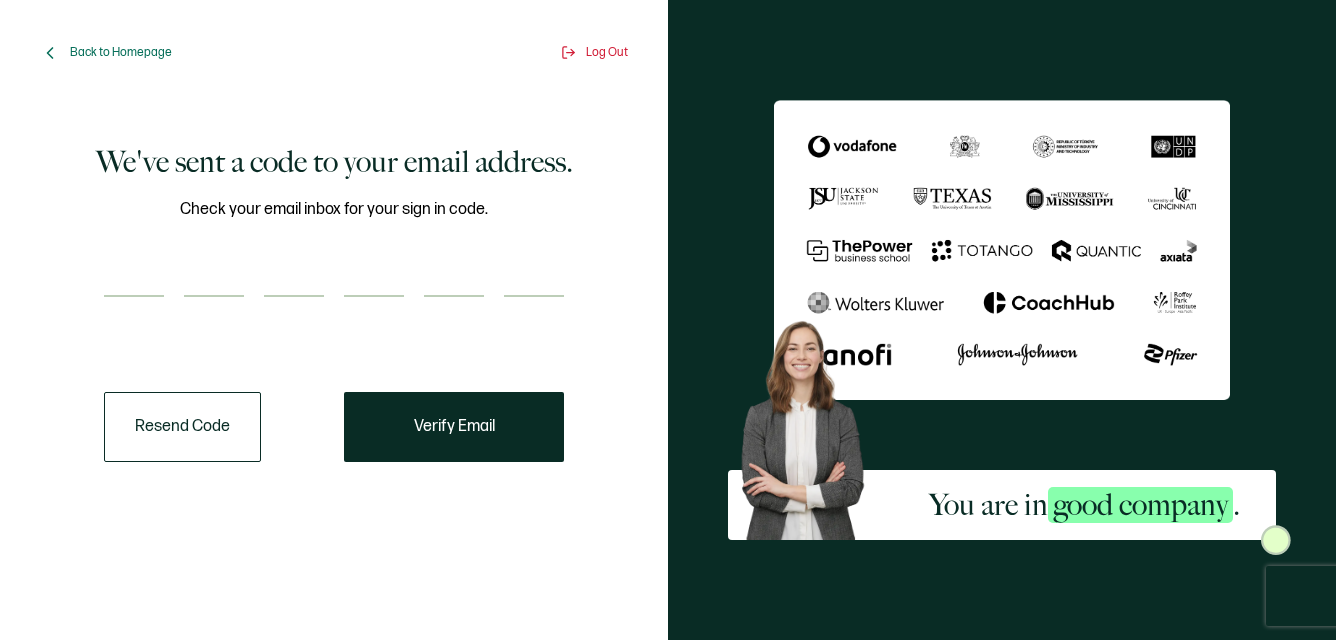 click on "We've sent a code to your email address.
Check your email inbox for your sign in code.
Resend Code
Verify Email" at bounding box center (334, 302) 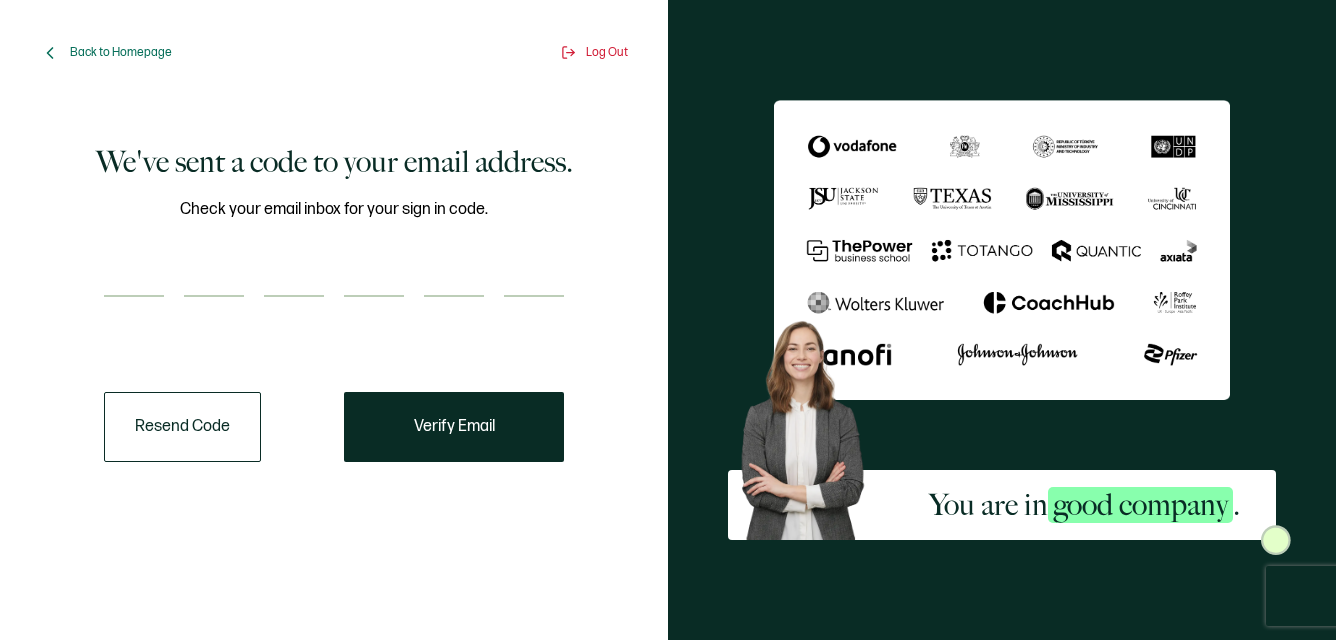 type on "2" 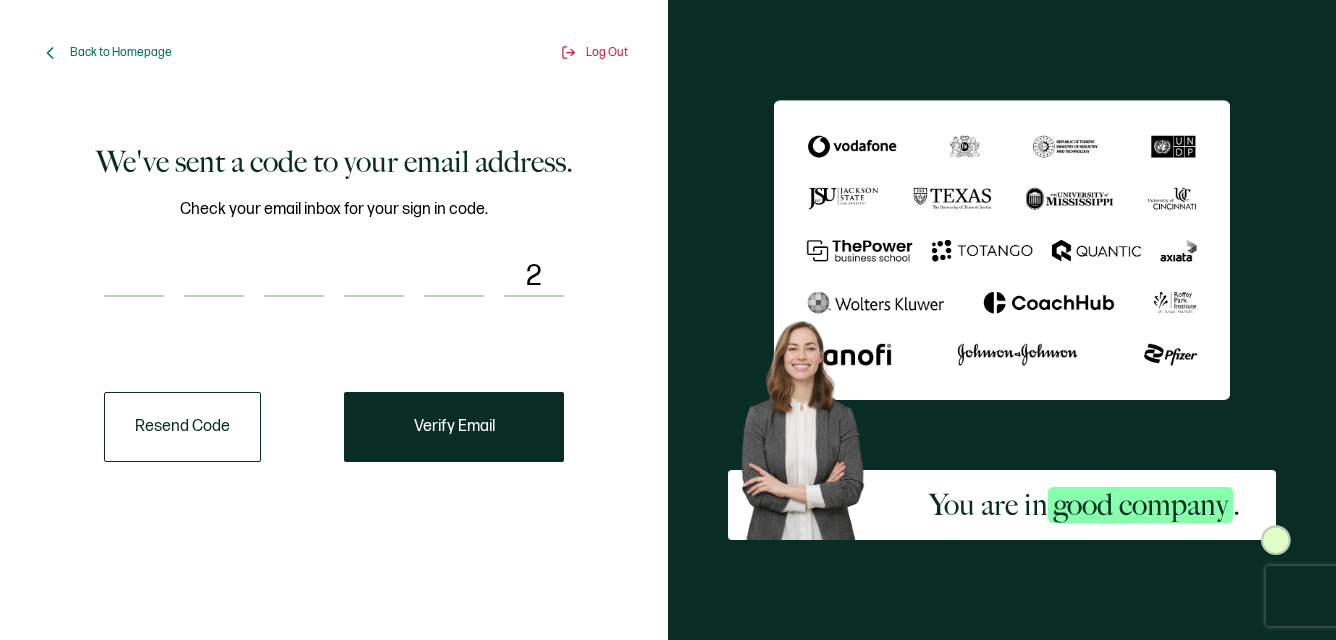 type on "1" 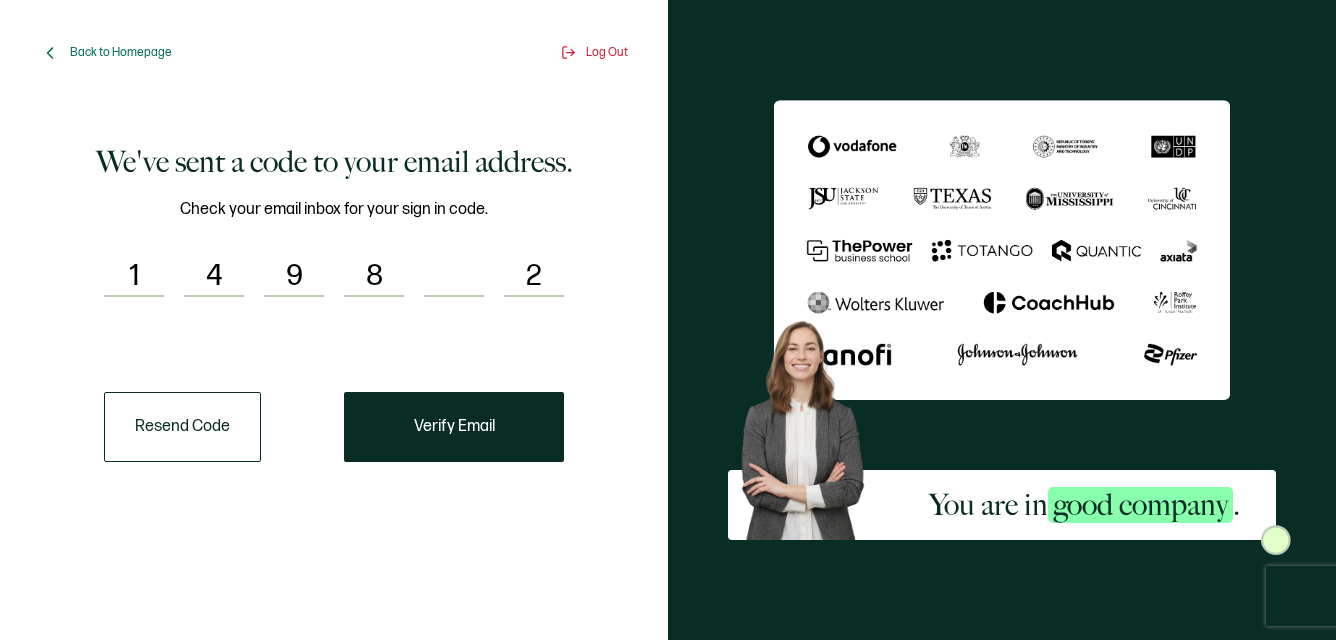 type on "4" 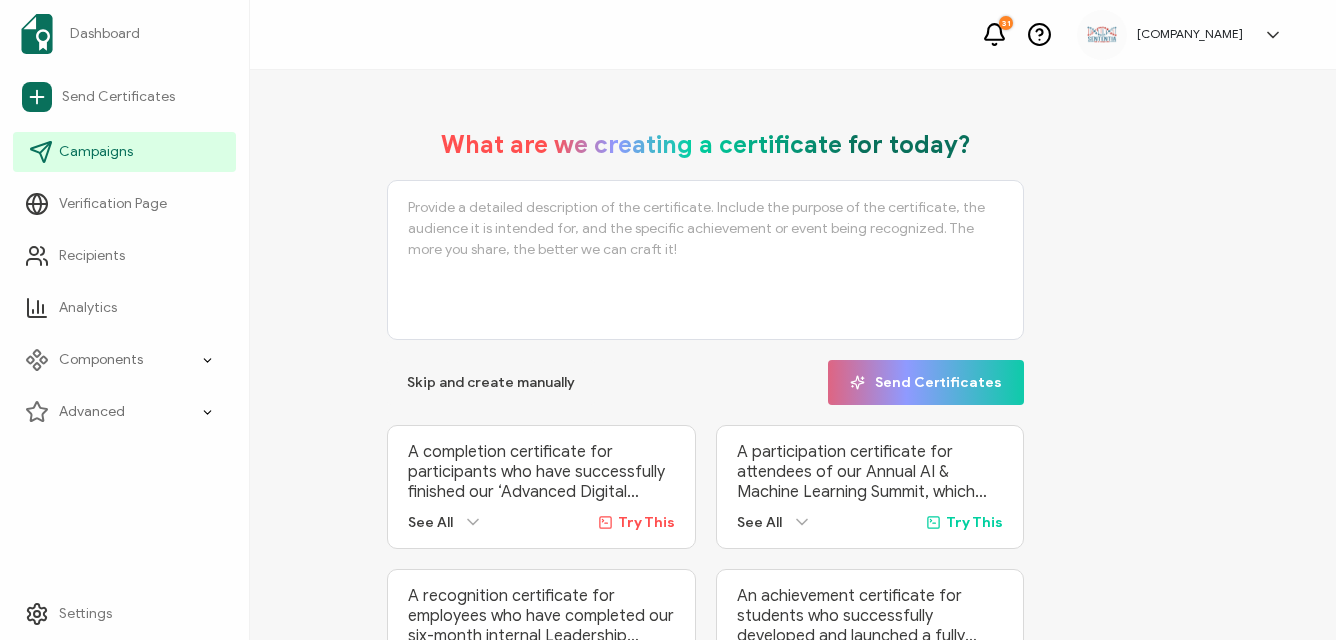 click 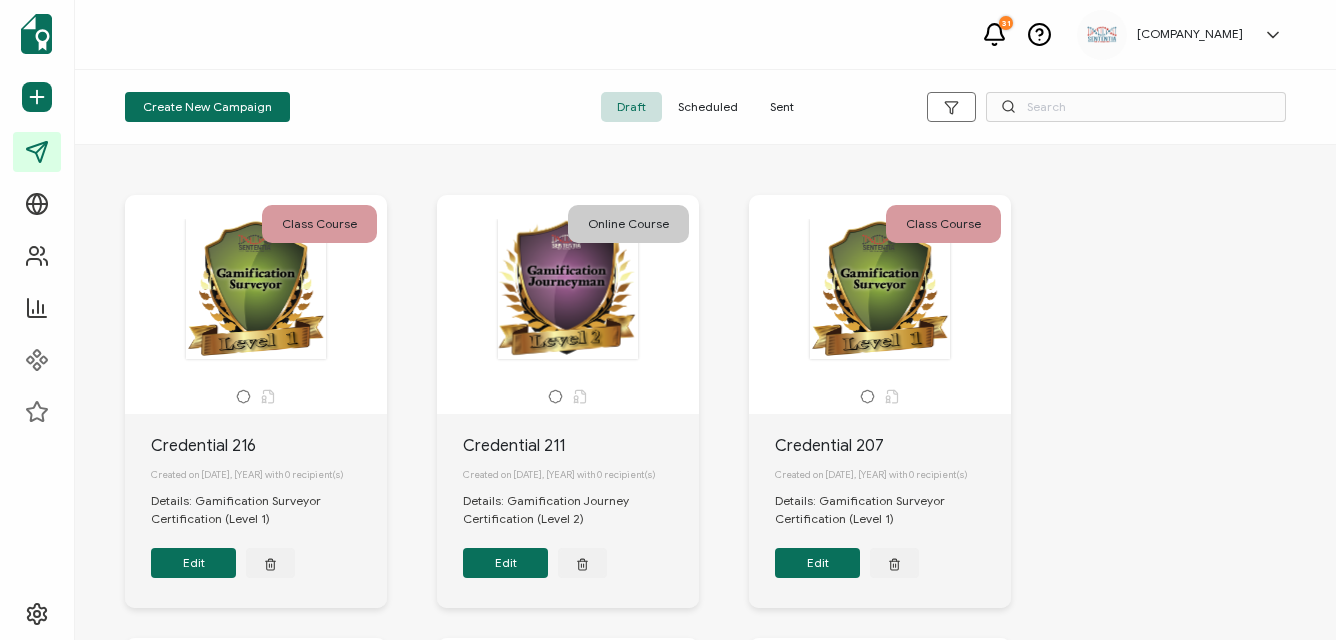 click on "Sent" at bounding box center (782, 107) 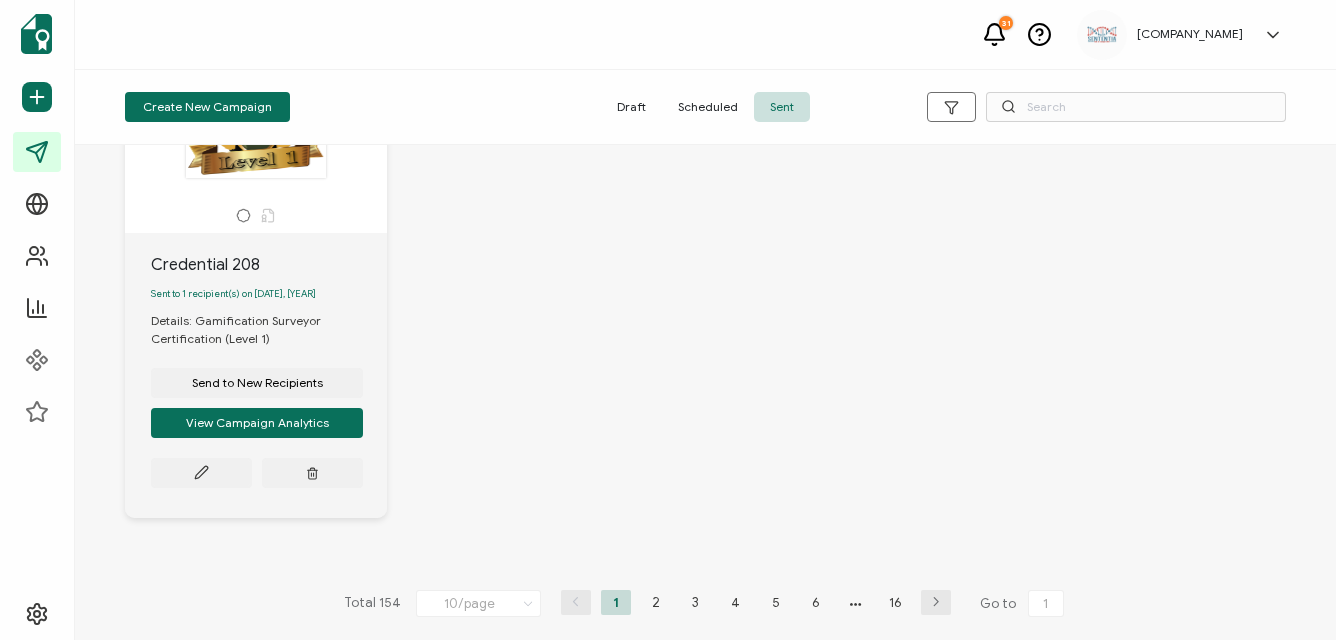 scroll, scrollTop: 1804, scrollLeft: 0, axis: vertical 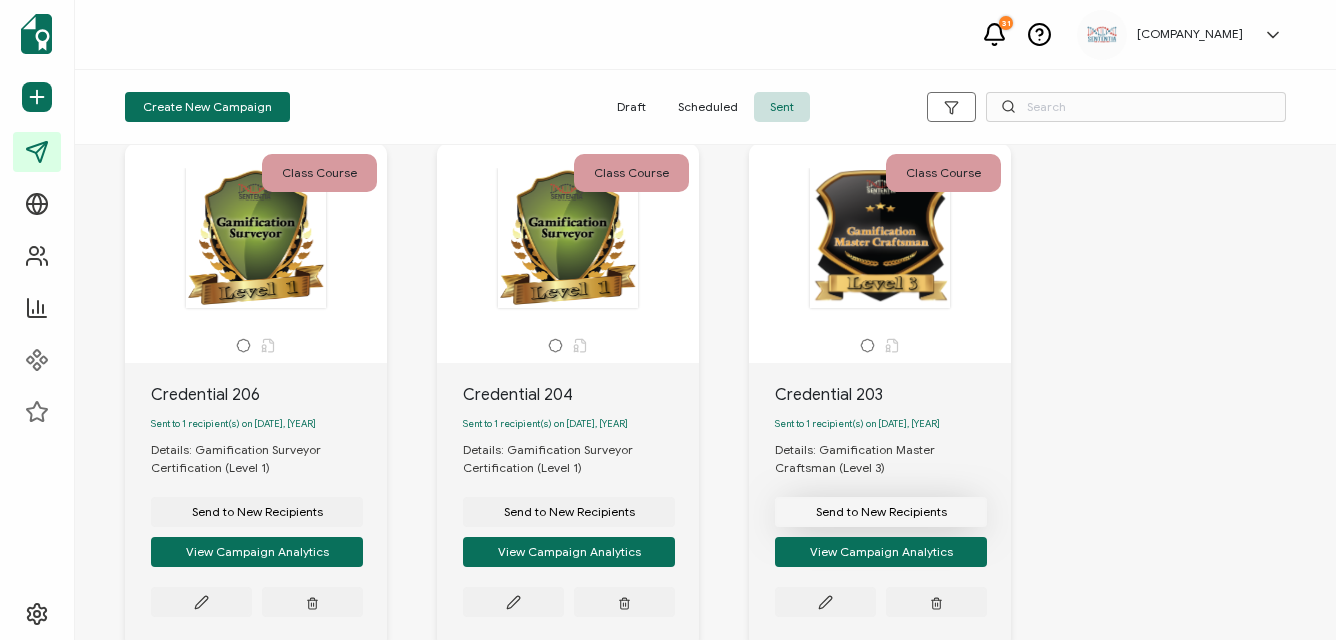 click on "Send to New Recipients" at bounding box center (257, 512) 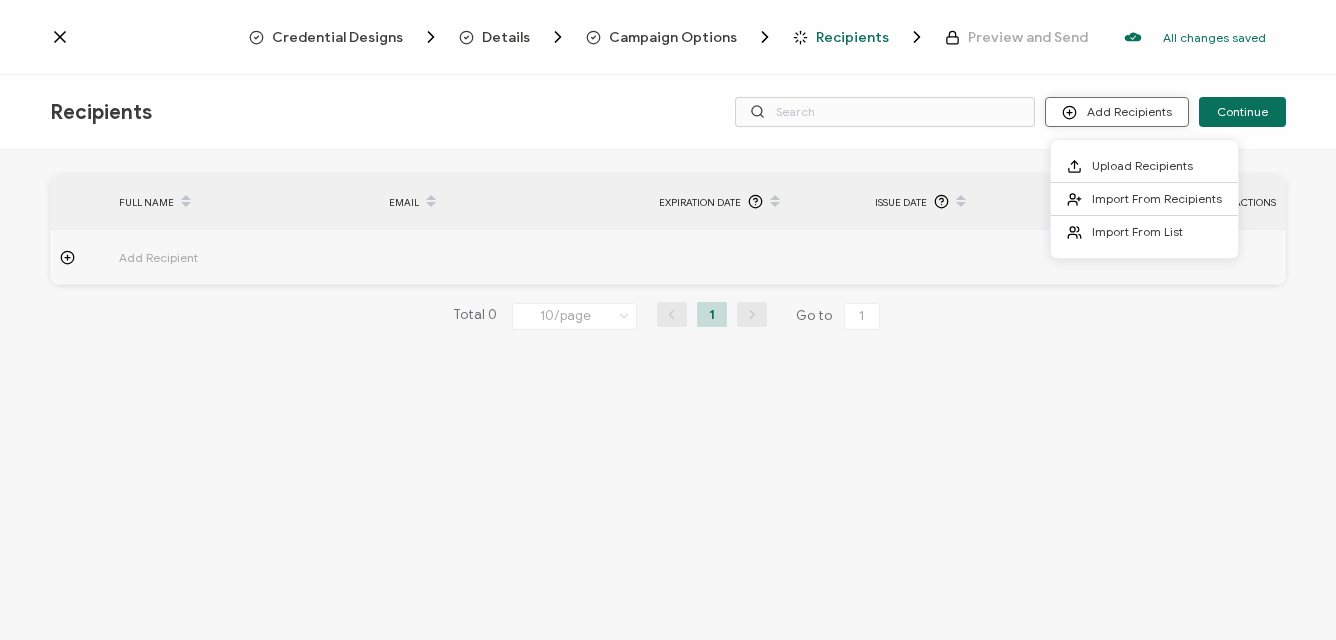 click on "Add Recipients" at bounding box center (1117, 112) 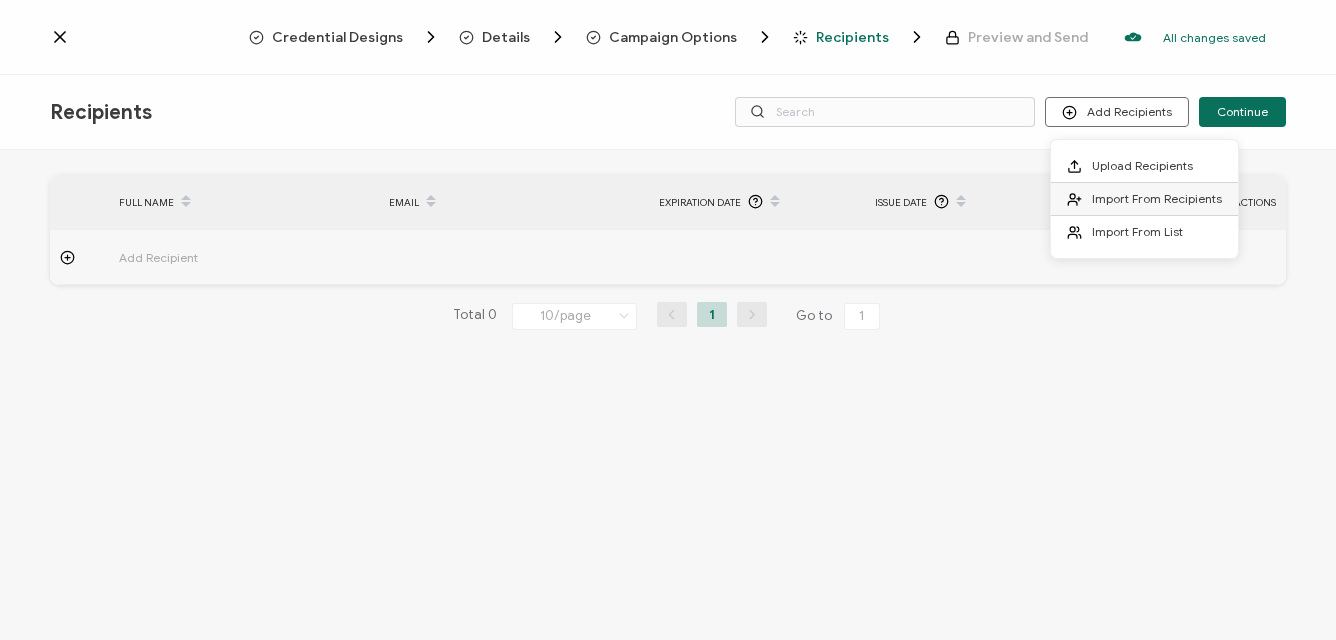 click on "Import From Recipients" at bounding box center (1157, 198) 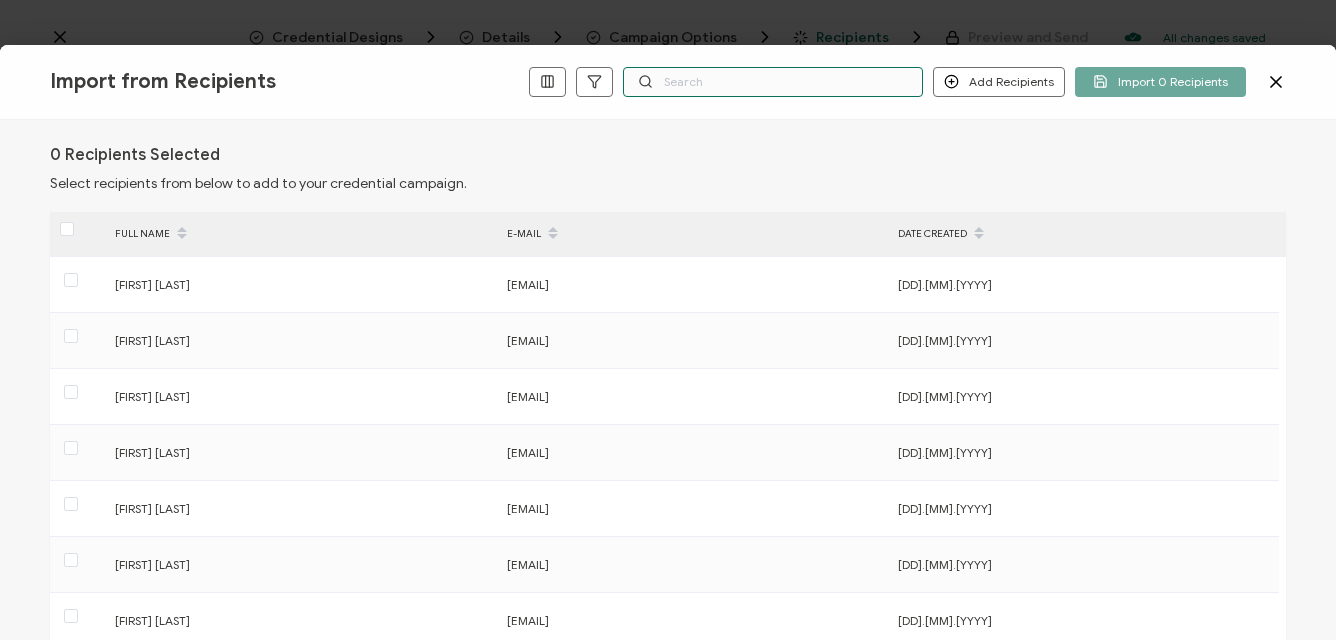 click at bounding box center (773, 82) 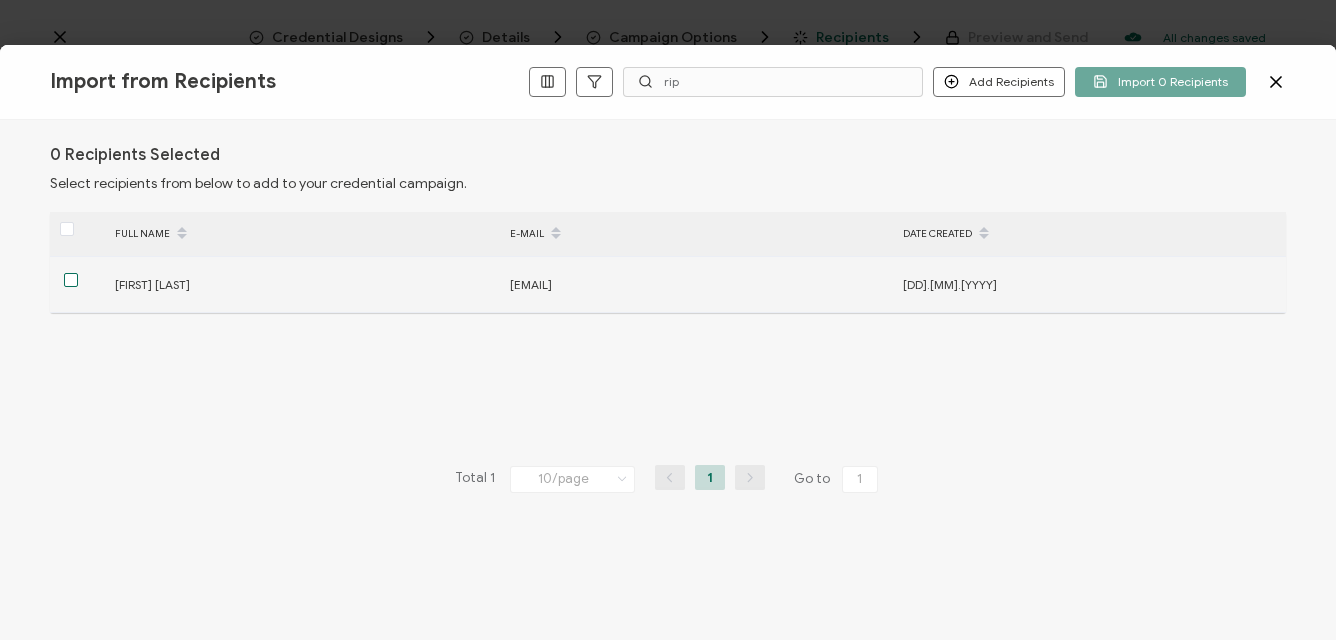 drag, startPoint x: 707, startPoint y: 80, endPoint x: 68, endPoint y: 282, distance: 670.1679 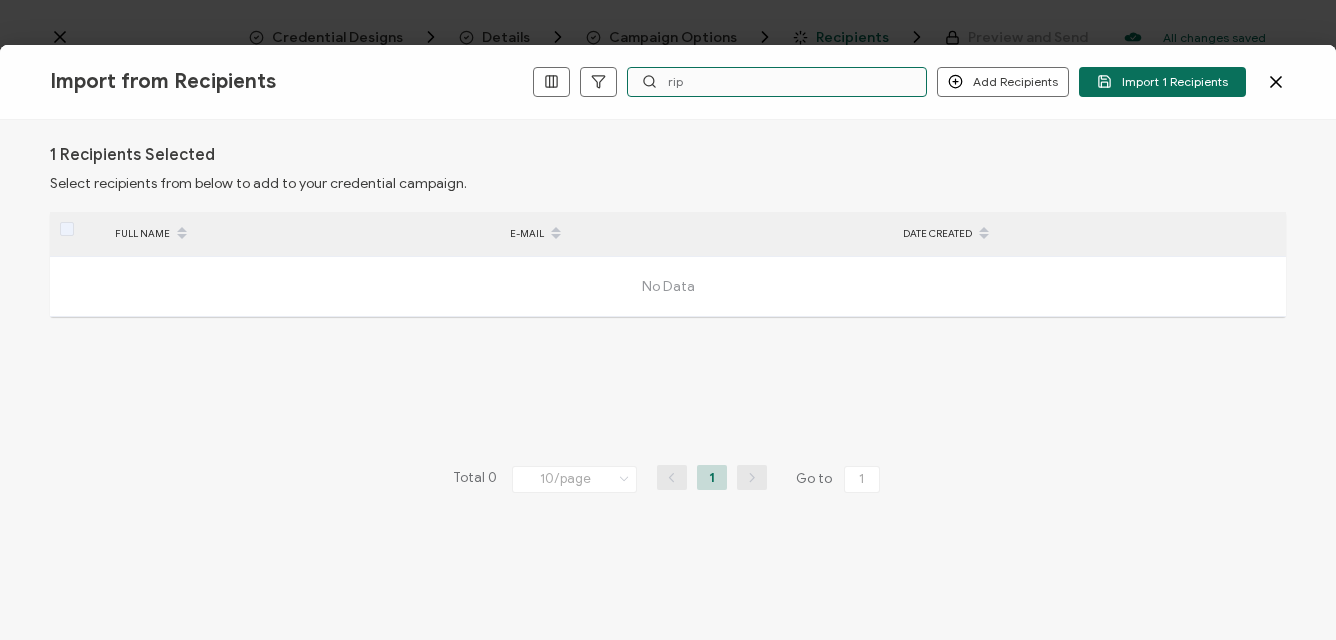 click on "rip" at bounding box center (777, 82) 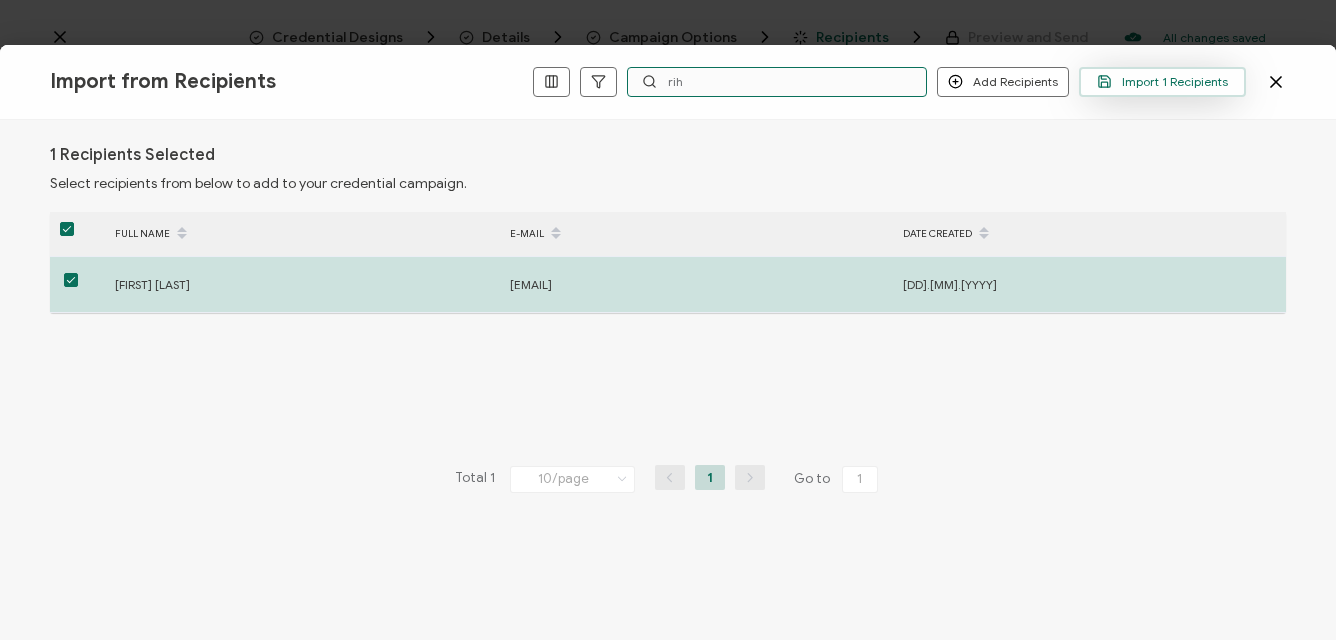 type on "rih" 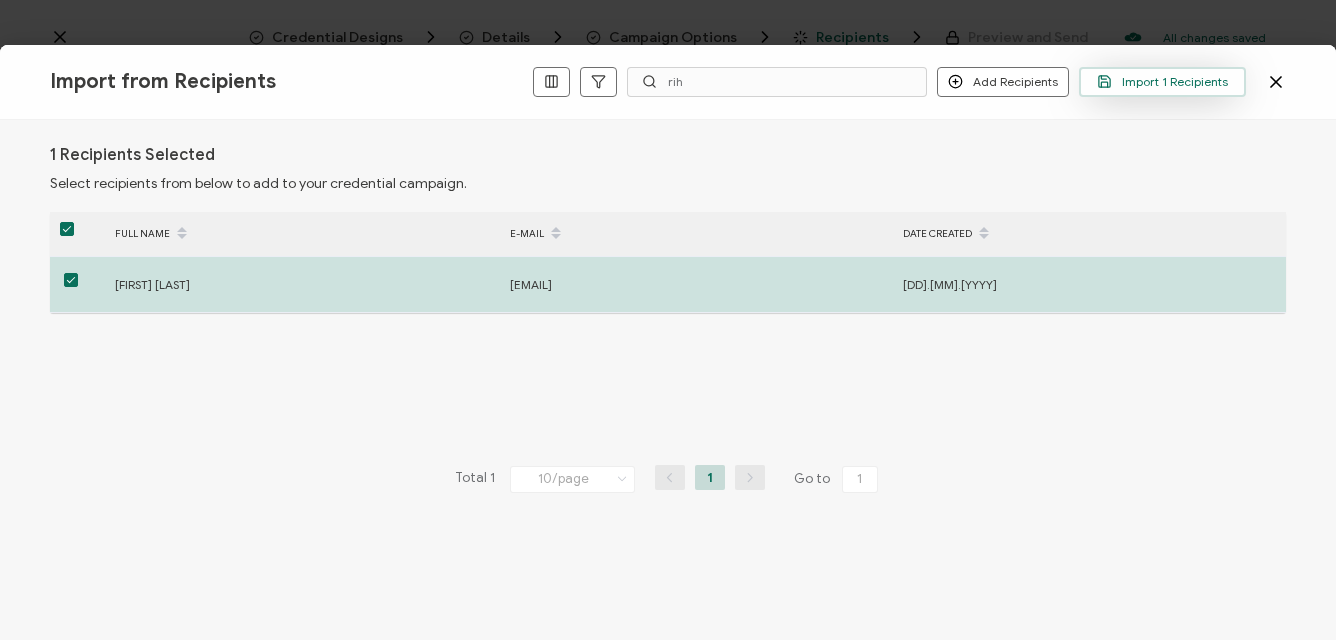 click on "Import 1 Recipients" at bounding box center (1162, 81) 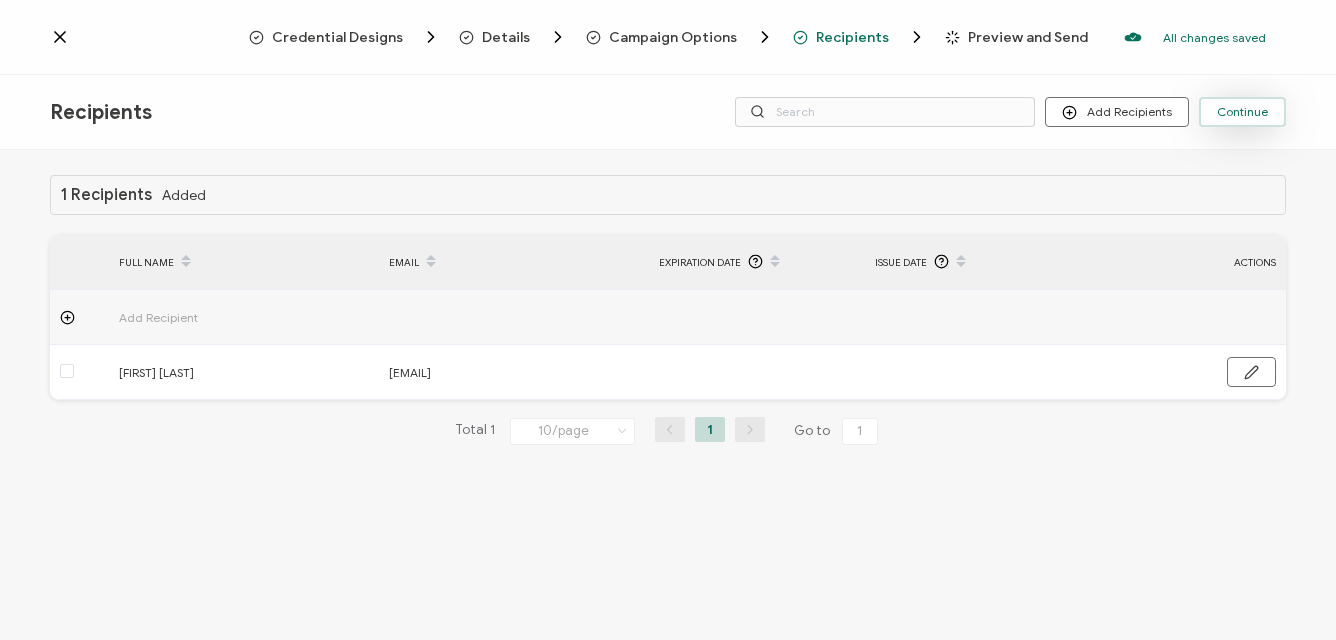 click on "Continue" at bounding box center (1242, 112) 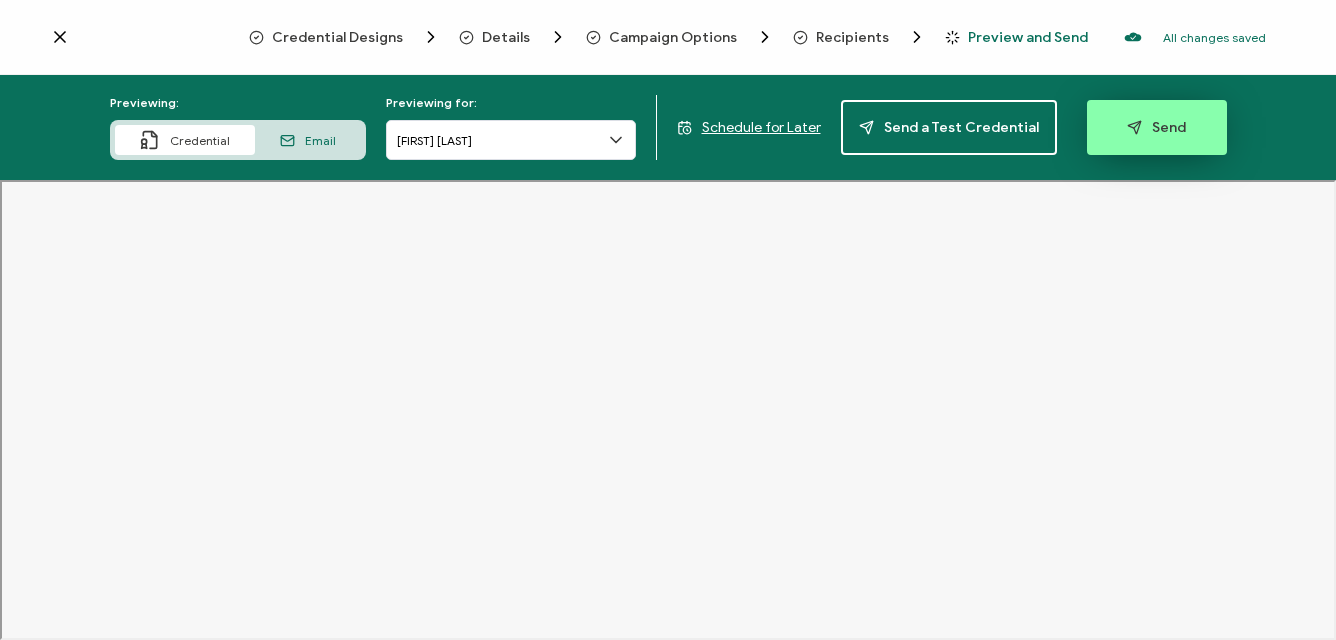 click on "Send" at bounding box center (1156, 127) 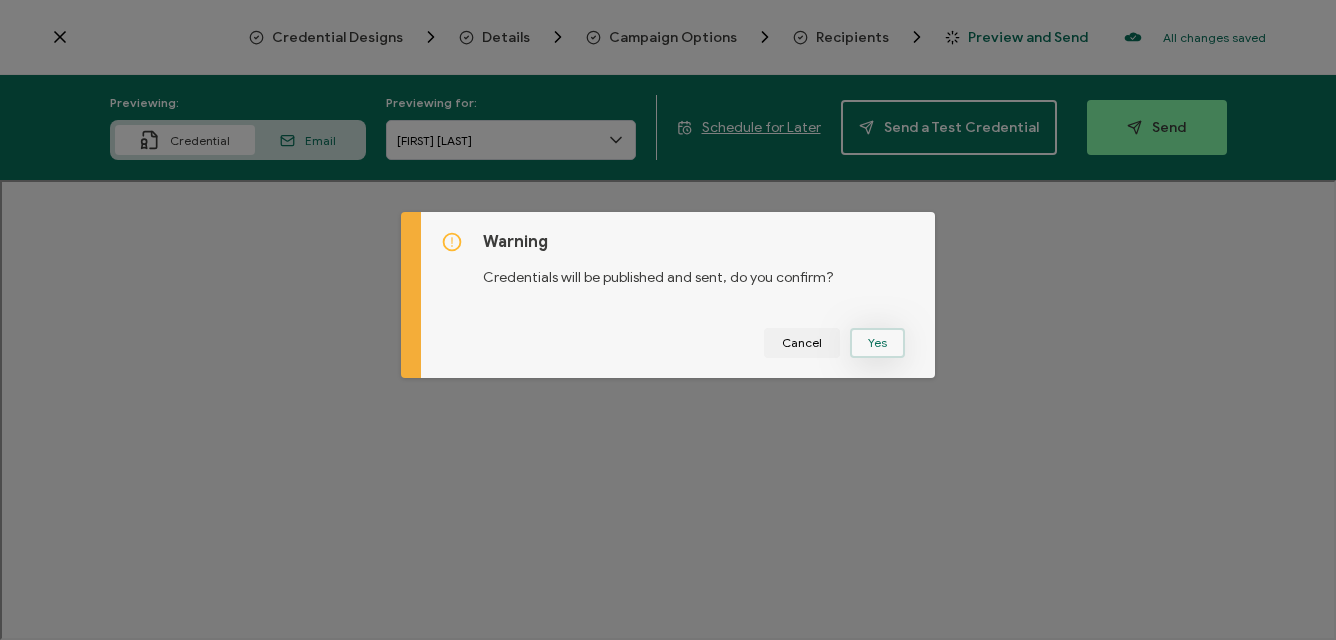 click on "Yes" at bounding box center [877, 343] 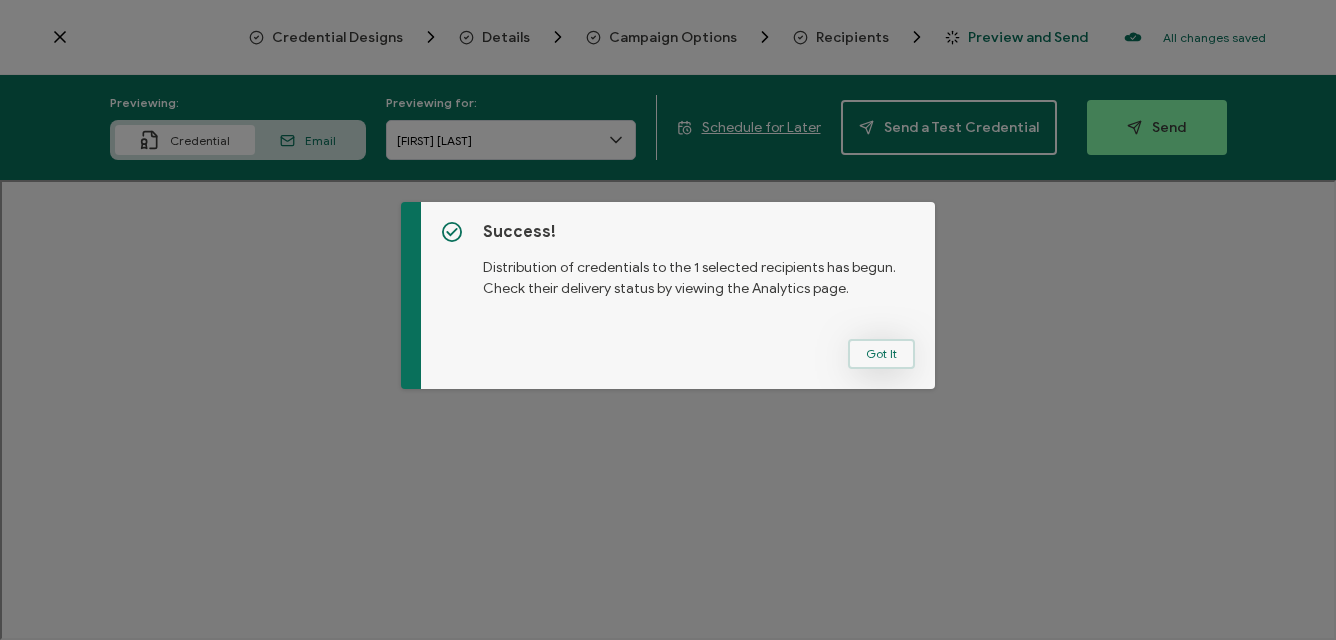 click on "Got It" at bounding box center [881, 354] 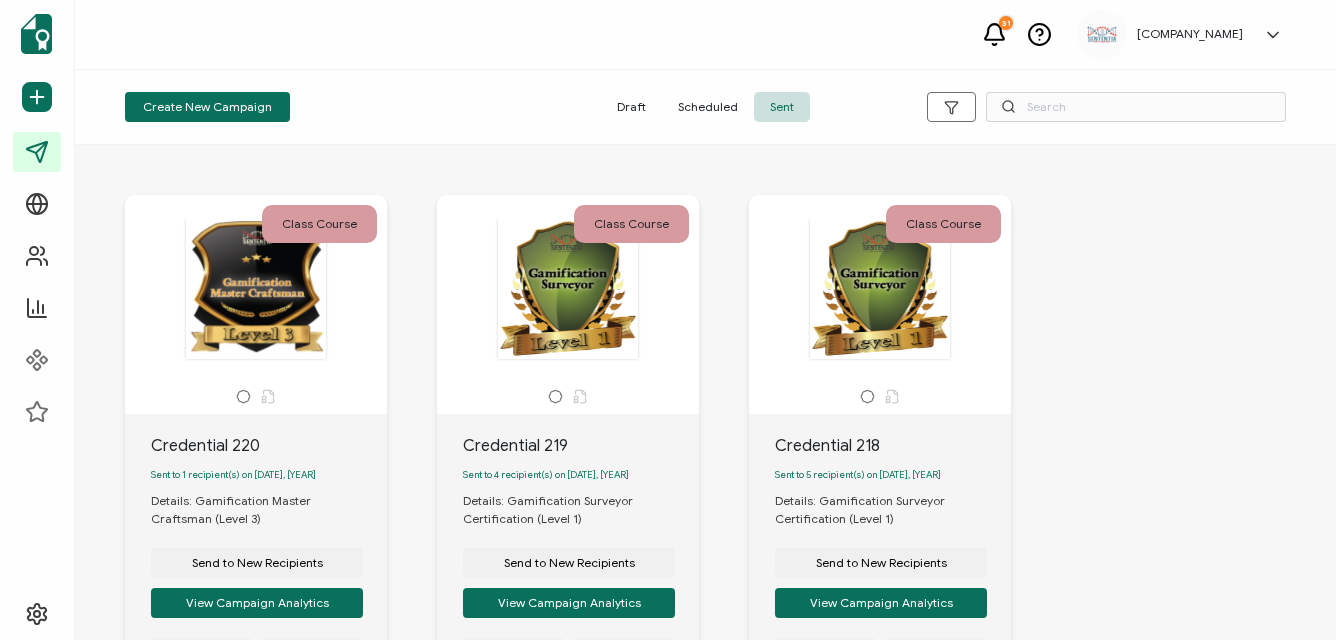 scroll, scrollTop: 0, scrollLeft: 0, axis: both 